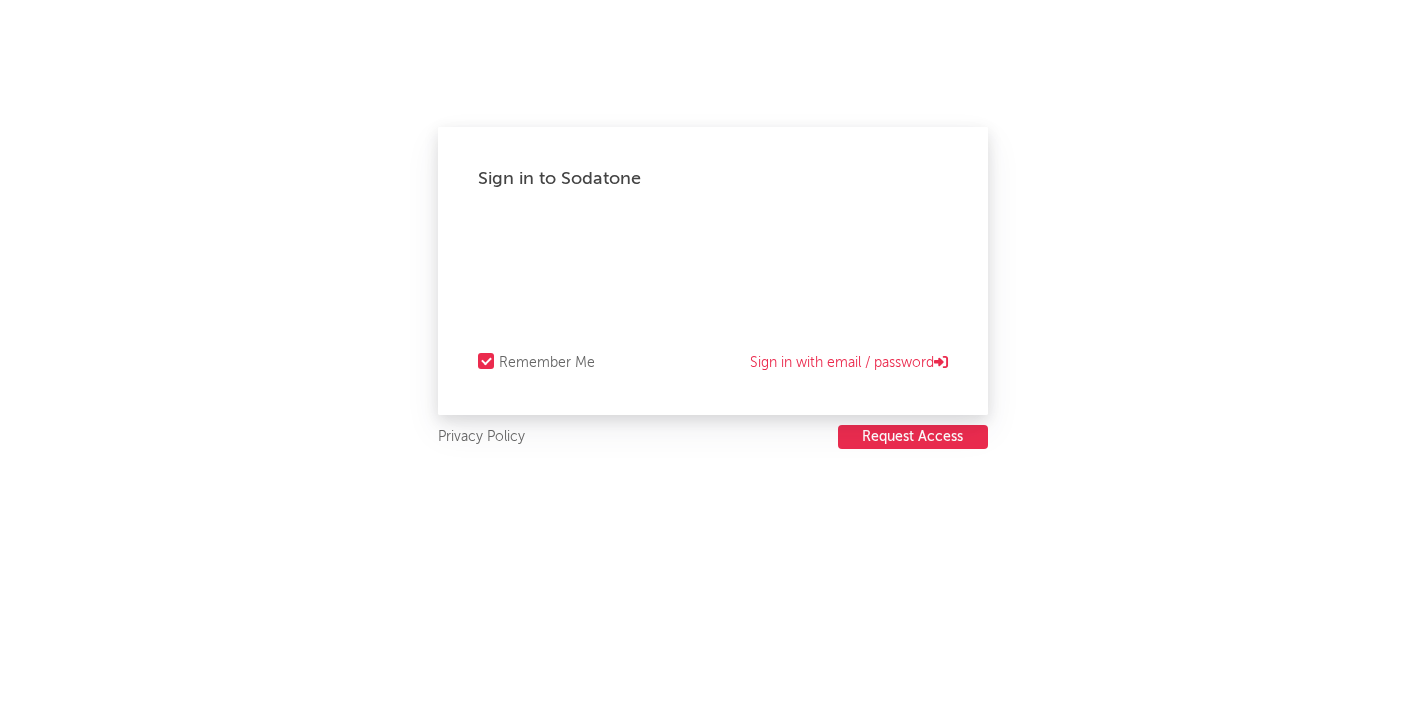 scroll, scrollTop: 0, scrollLeft: 0, axis: both 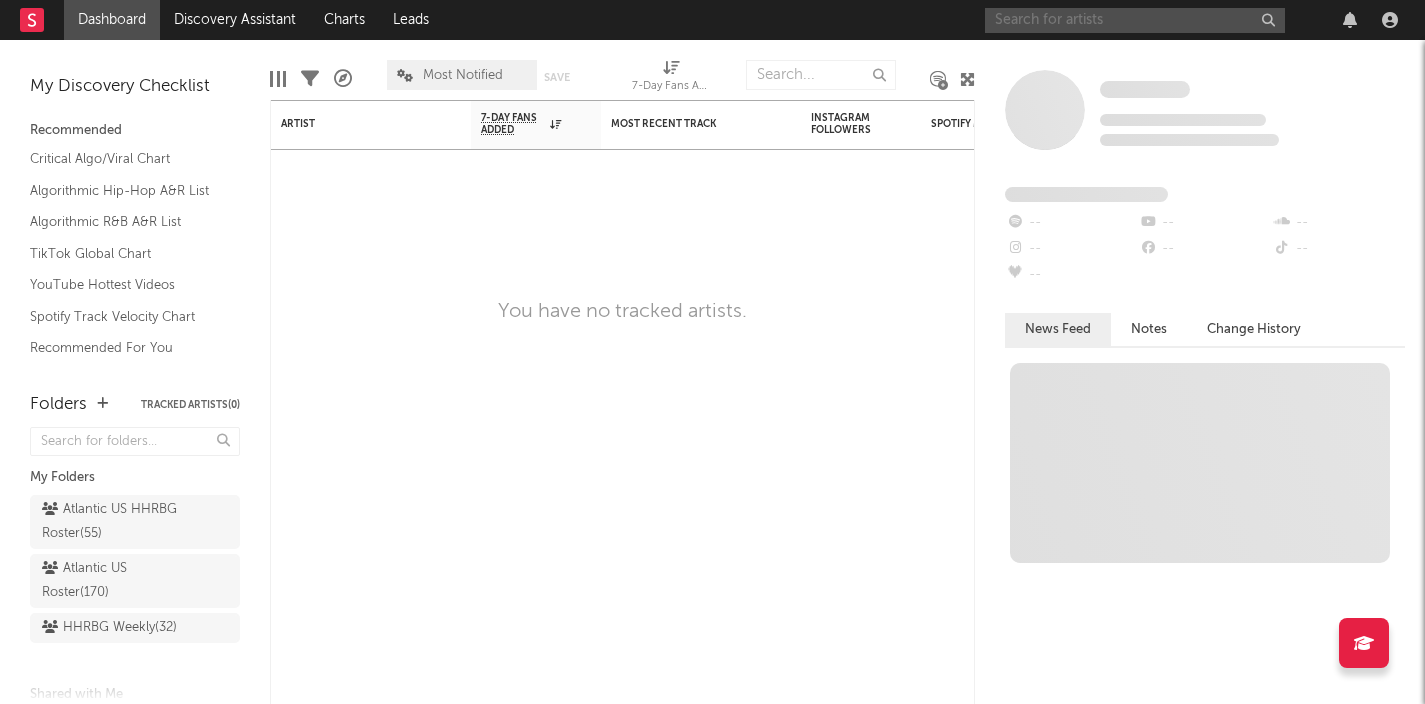 click at bounding box center [1135, 20] 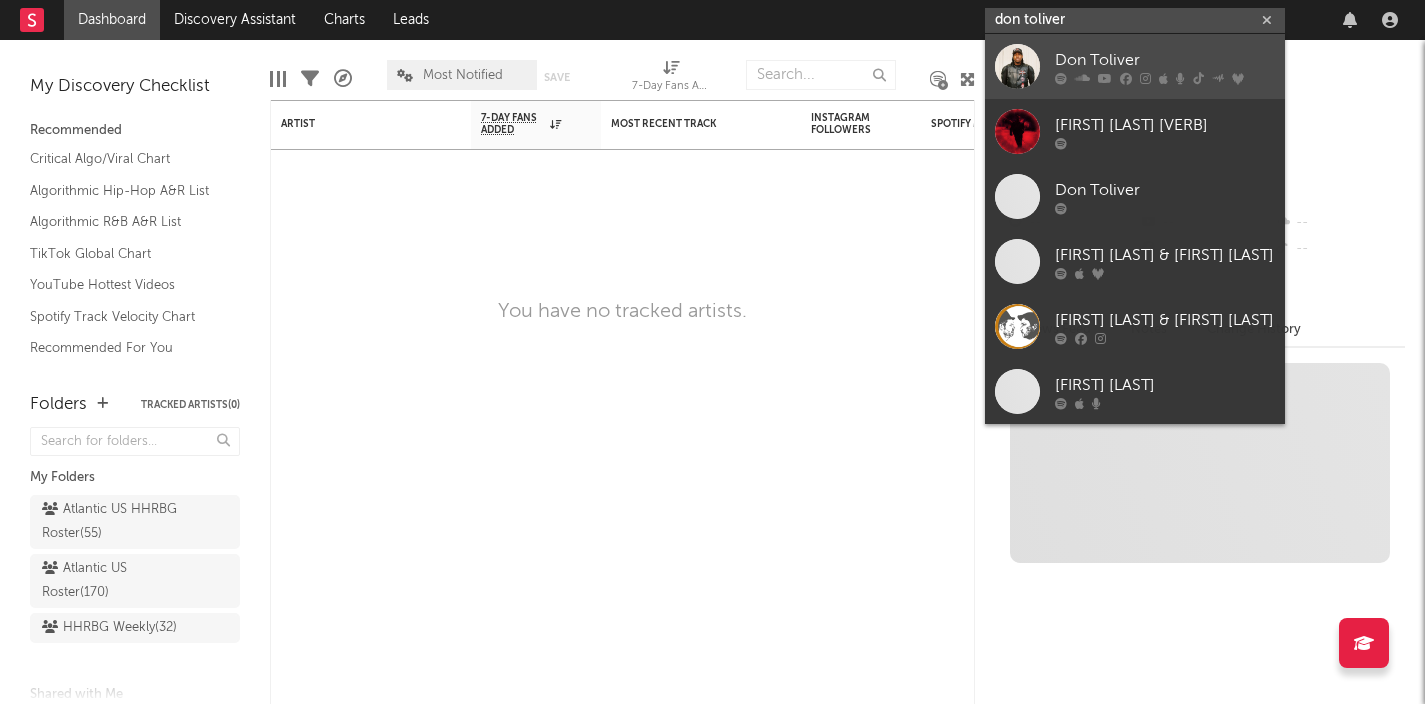 type on "don toliver" 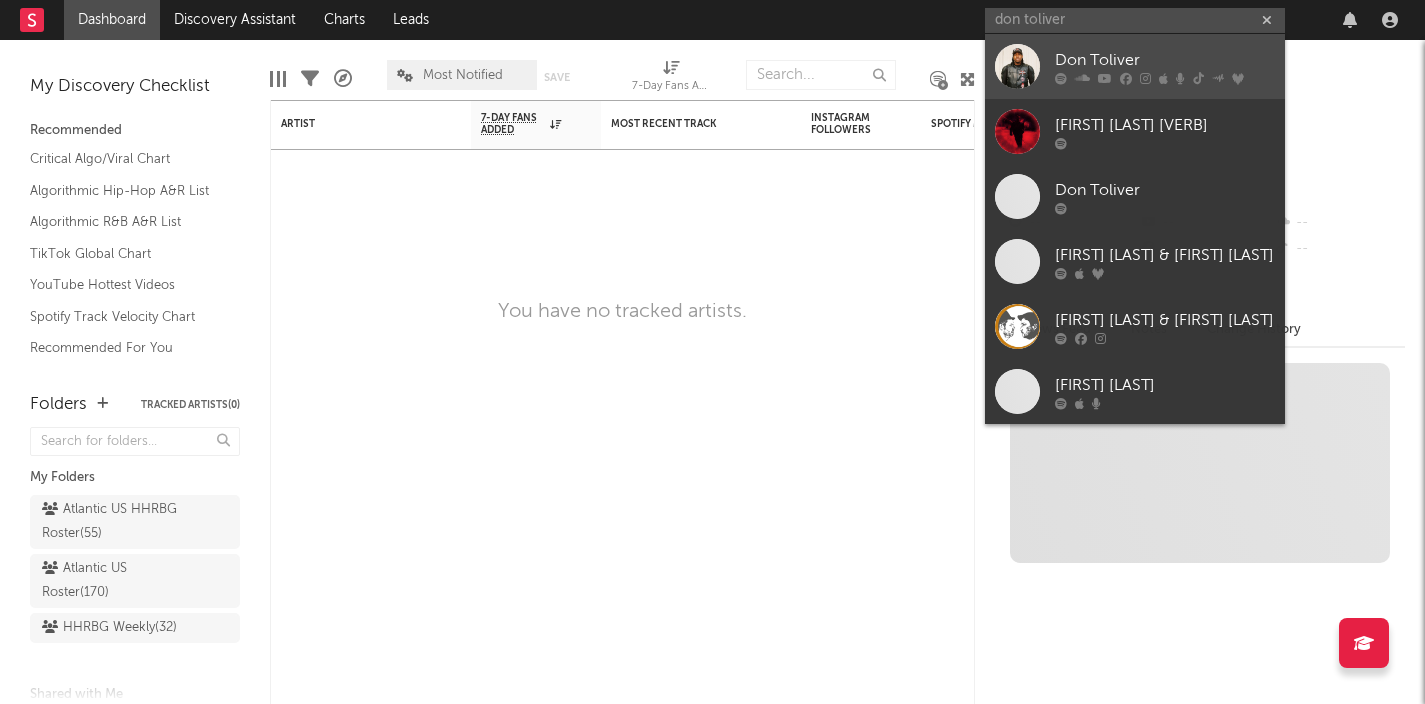 click at bounding box center (1017, 66) 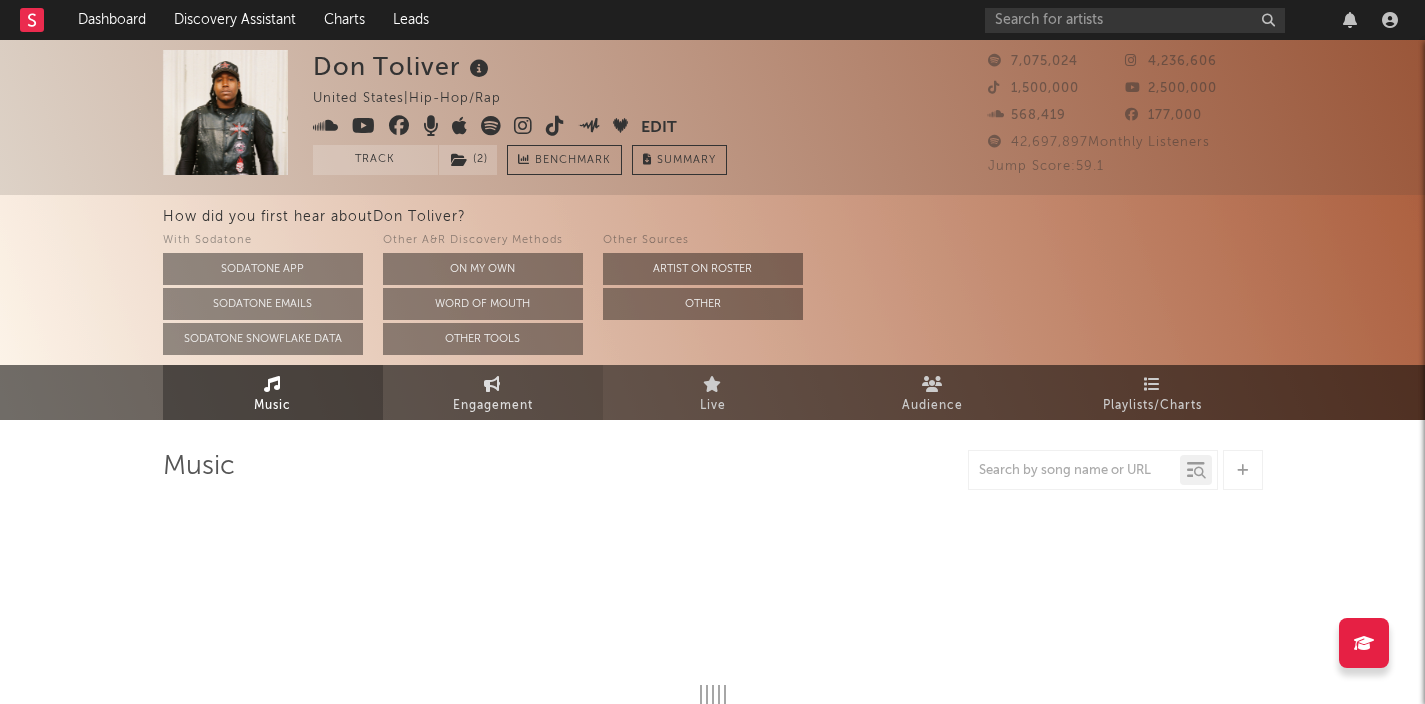 click on "Engagement" at bounding box center [493, 406] 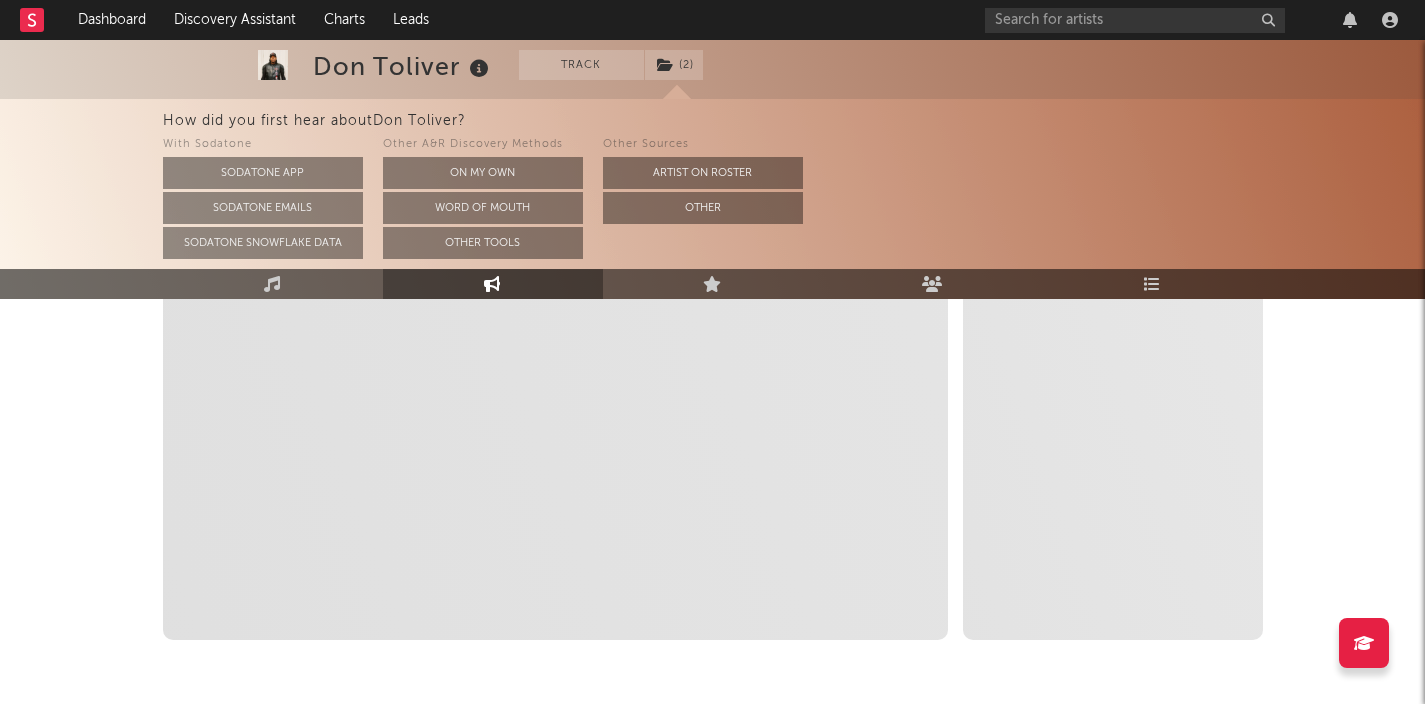 scroll, scrollTop: 566, scrollLeft: 0, axis: vertical 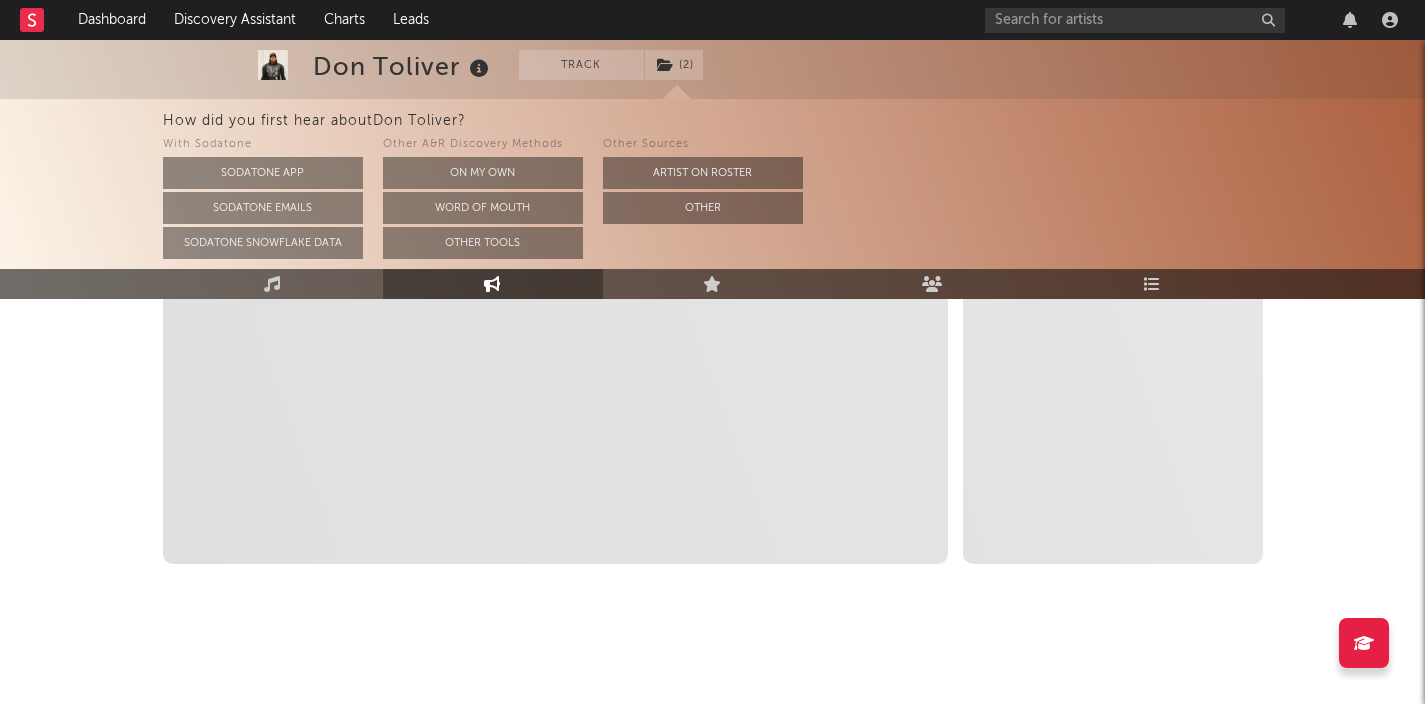 select on "1m" 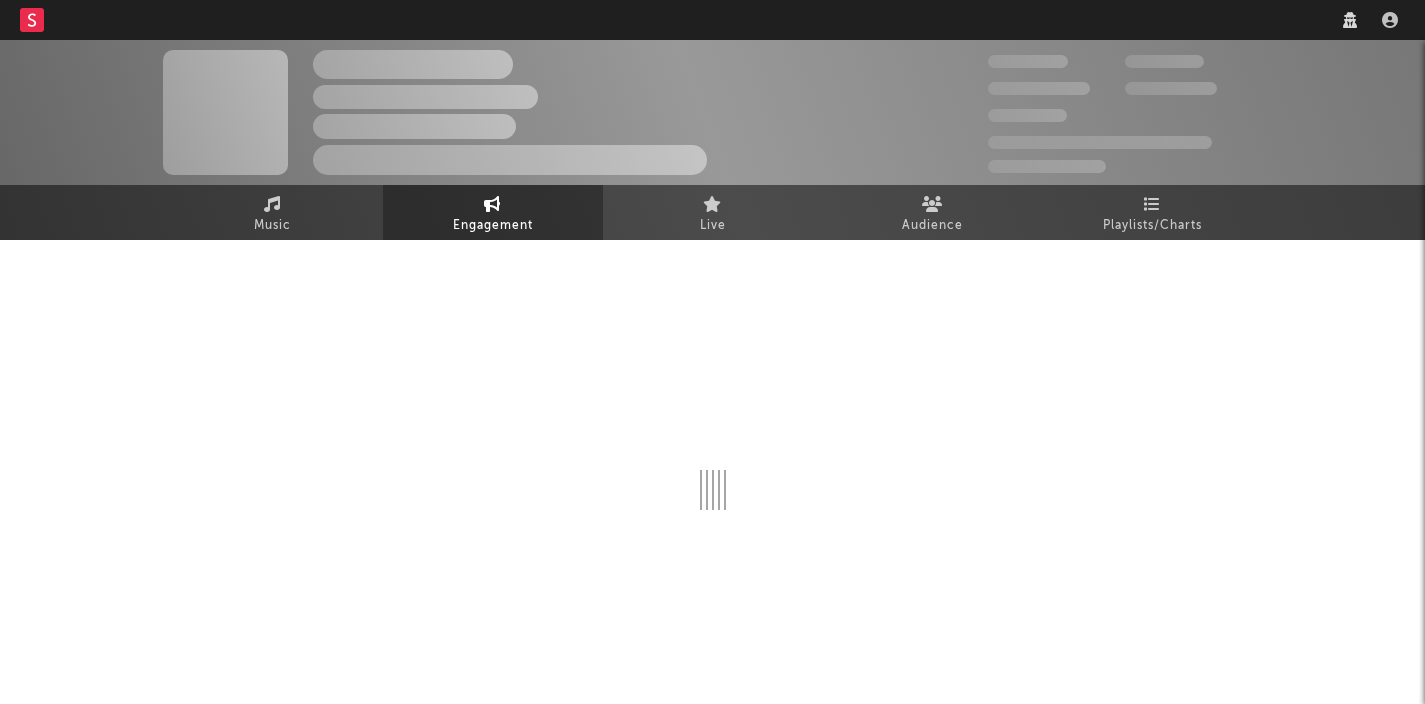 scroll, scrollTop: 0, scrollLeft: 0, axis: both 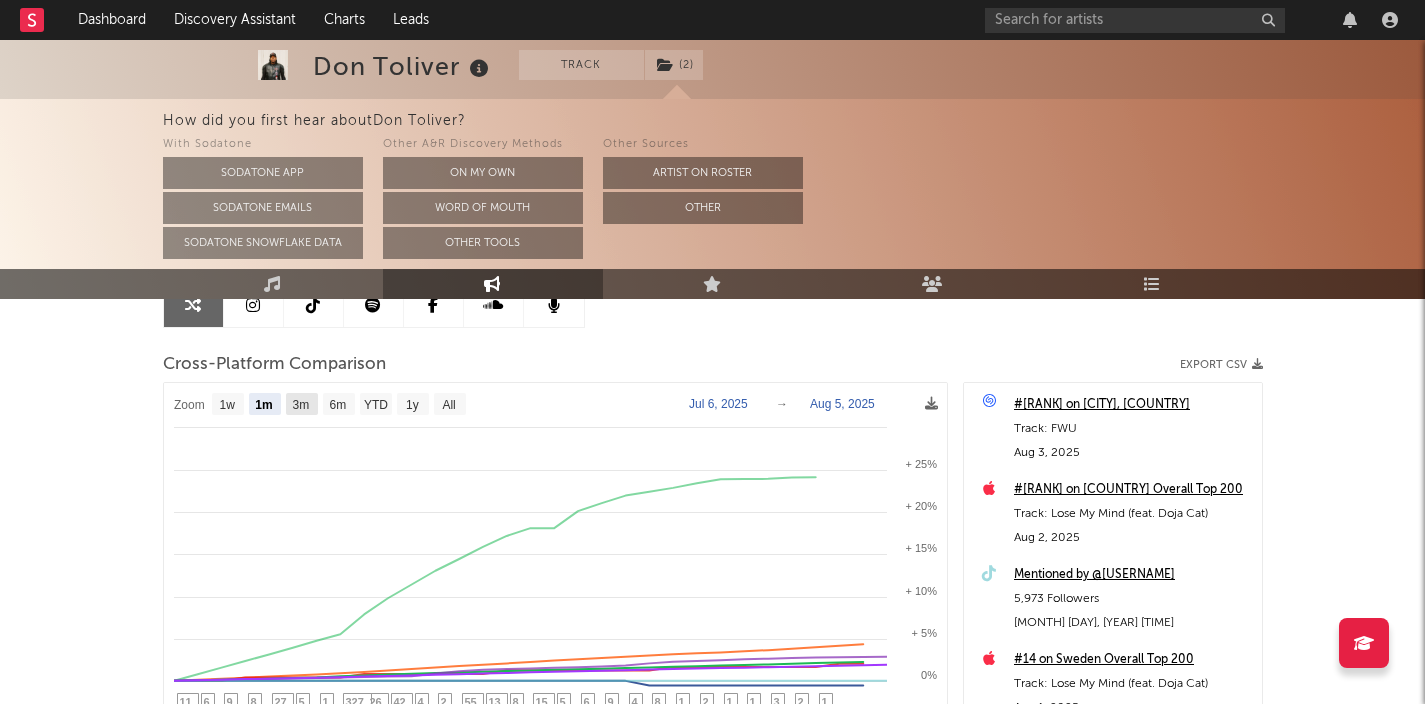 click 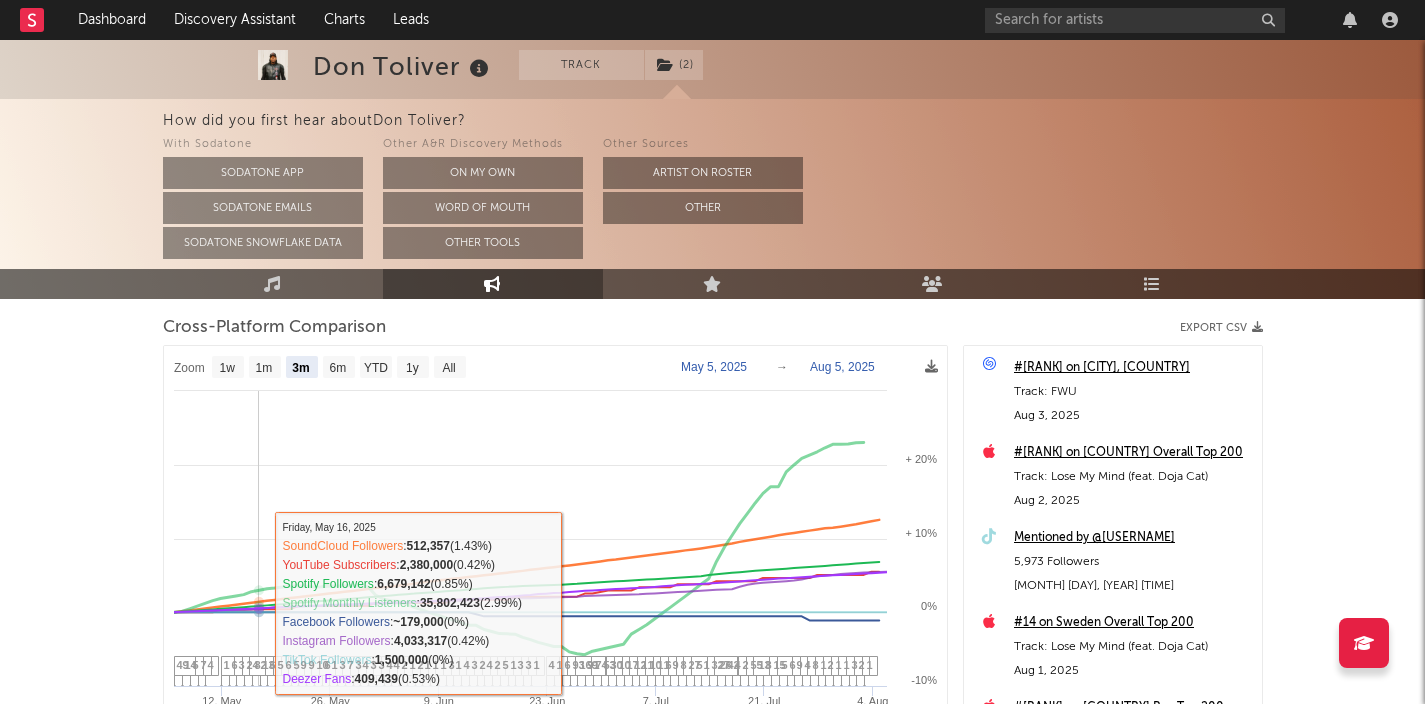 scroll, scrollTop: 241, scrollLeft: 0, axis: vertical 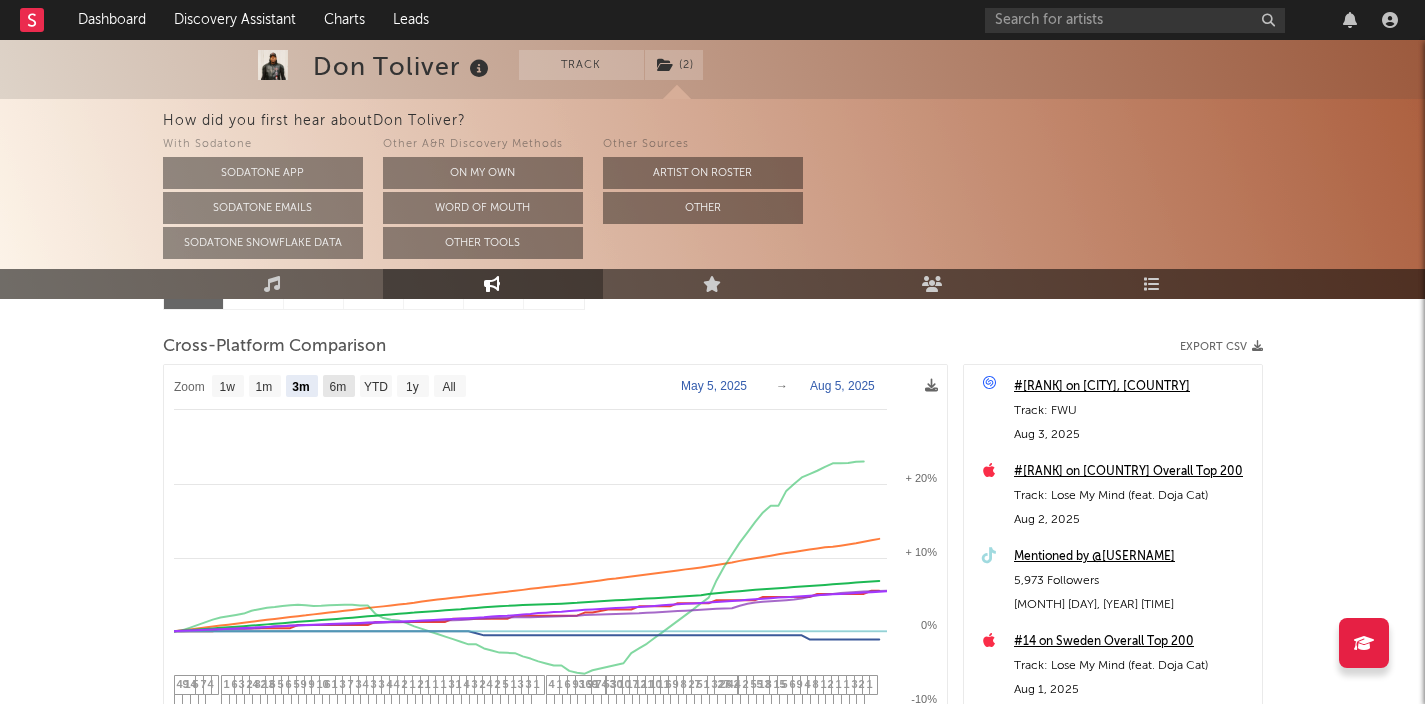 click on "6m" 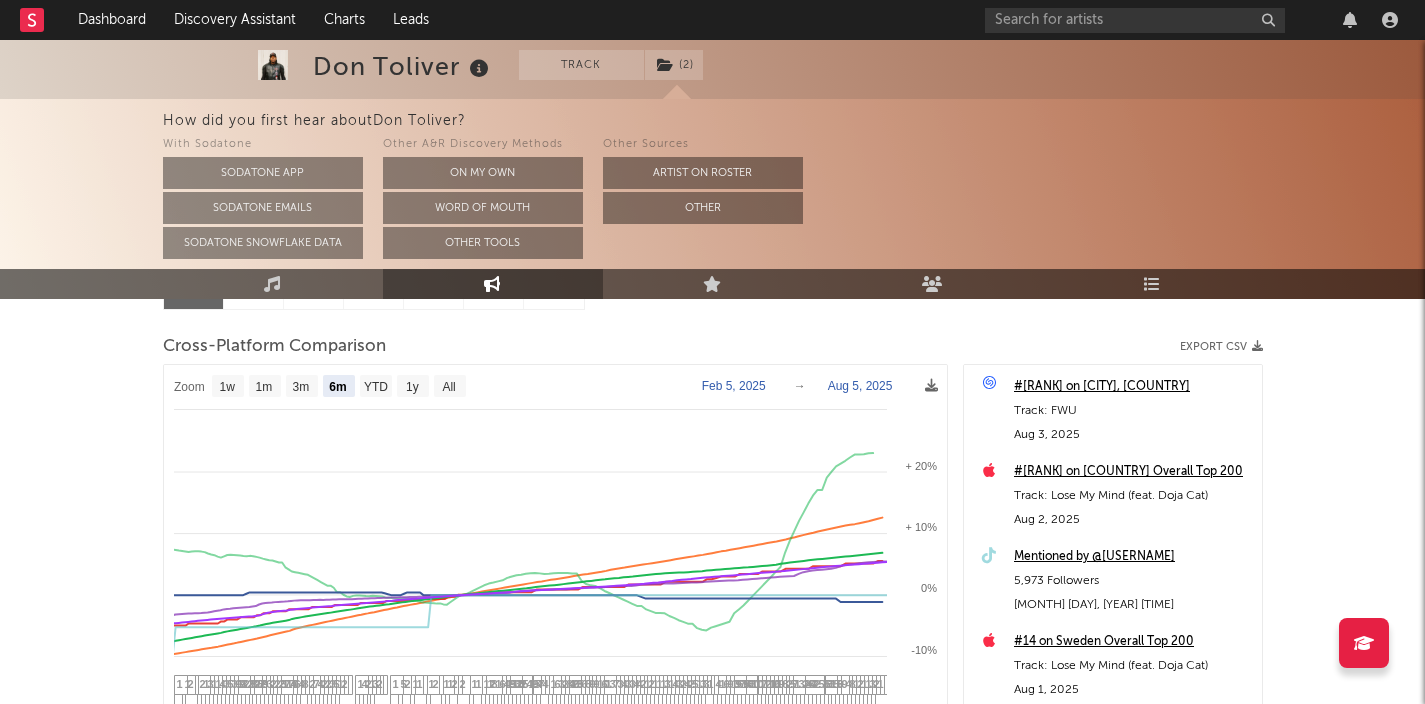 select on "6m" 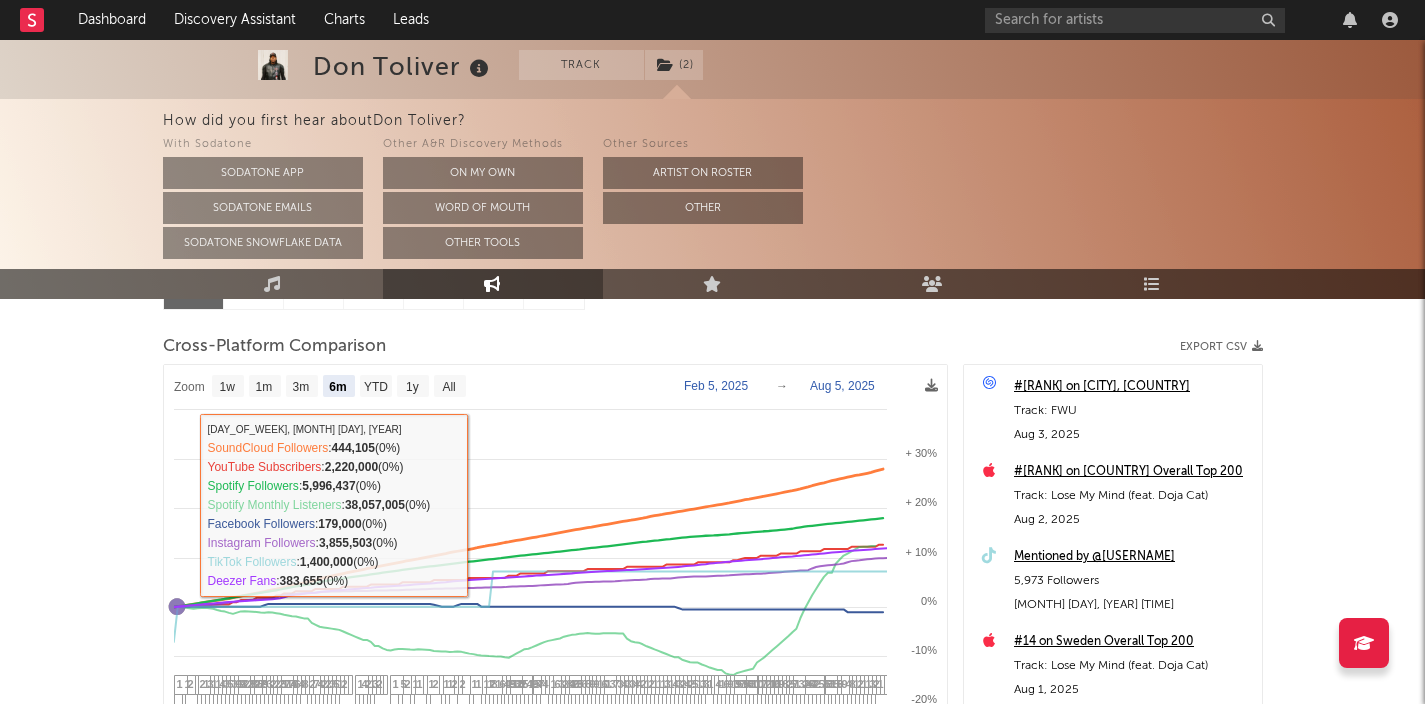 click on "Zoom 1w 1m 3m 6m YTD 1y All 2025-02-05 2025-08-05 Created with Highcharts 10.3.3 Mar '25 Apr '25 May '25 Jun '25 Jul '25 Aug '25 2023 2024 2025 -20% -10% 0% + 10% + 20% + 30% + 40% Zoom 1w 1m 3m 6m YTD 1y All Feb  5, 2025 → Aug  5, 2025 SoundCloud Followers YouTube Subscribers Spotify Followers Spotify Monthly Listeners Facebook Followers Instagram Followers TikTok Followers Deezer Fans 1 2 3 1 1 2 1 8 4 9 6 5 15 8 13 55 2 4 42 26 327 1 5 27 8 9 6 11 10 11 12 17 10 30 53 74 91 169 93 6 1 4 1 3 3 1 5 2 4 2 3" at bounding box center (712, 414) 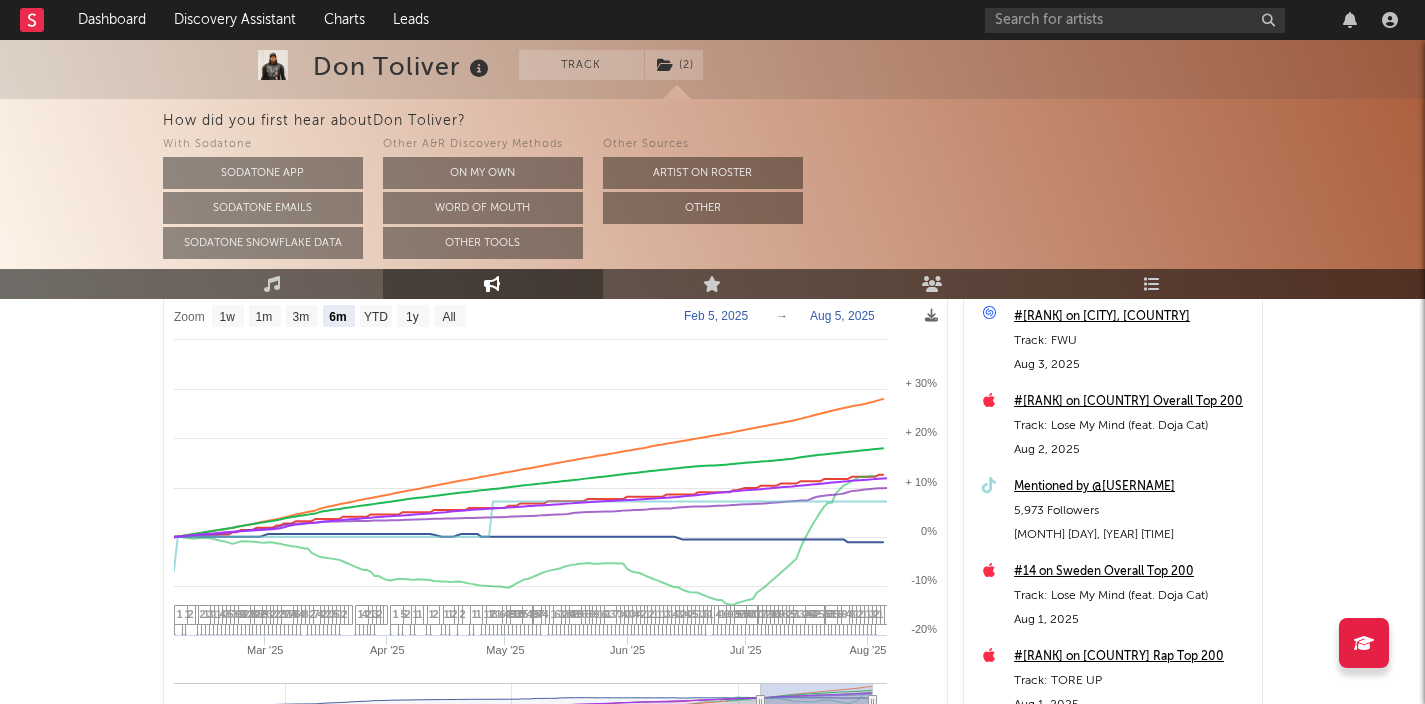 scroll, scrollTop: 338, scrollLeft: 0, axis: vertical 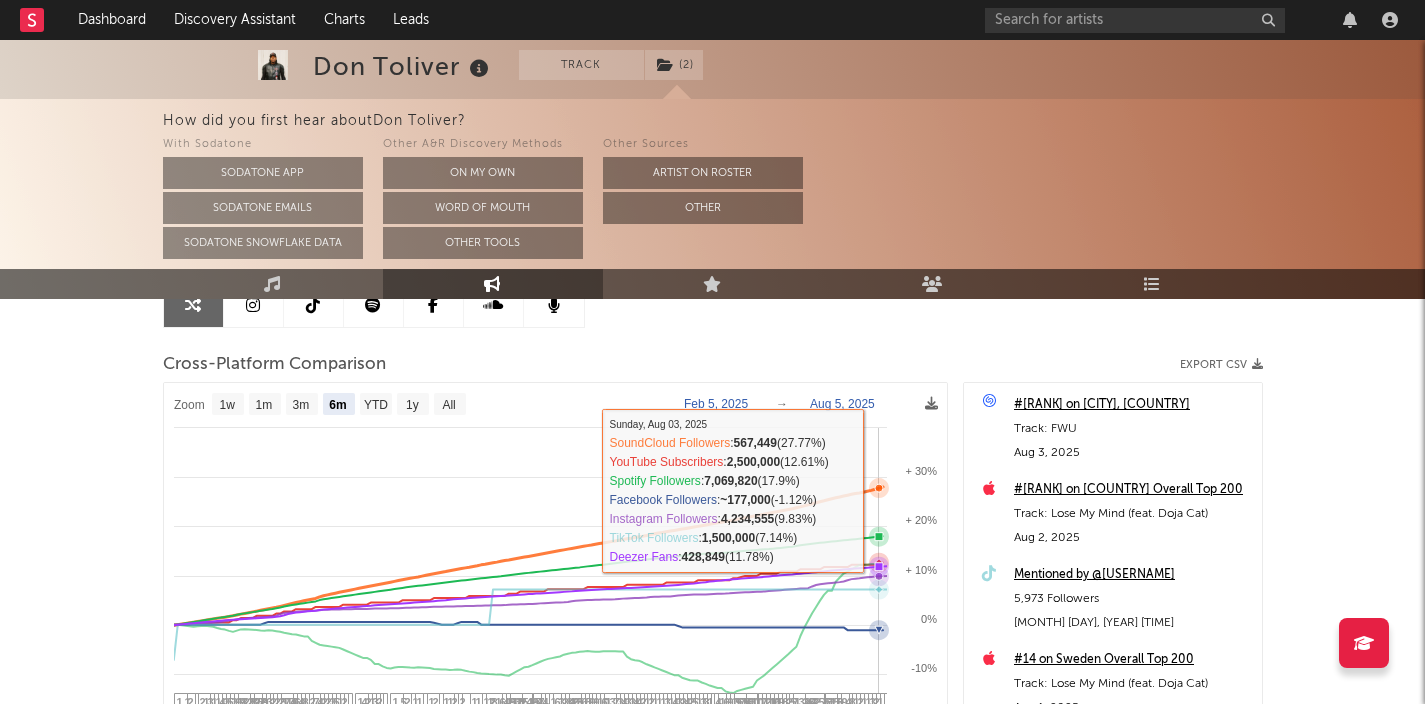 click 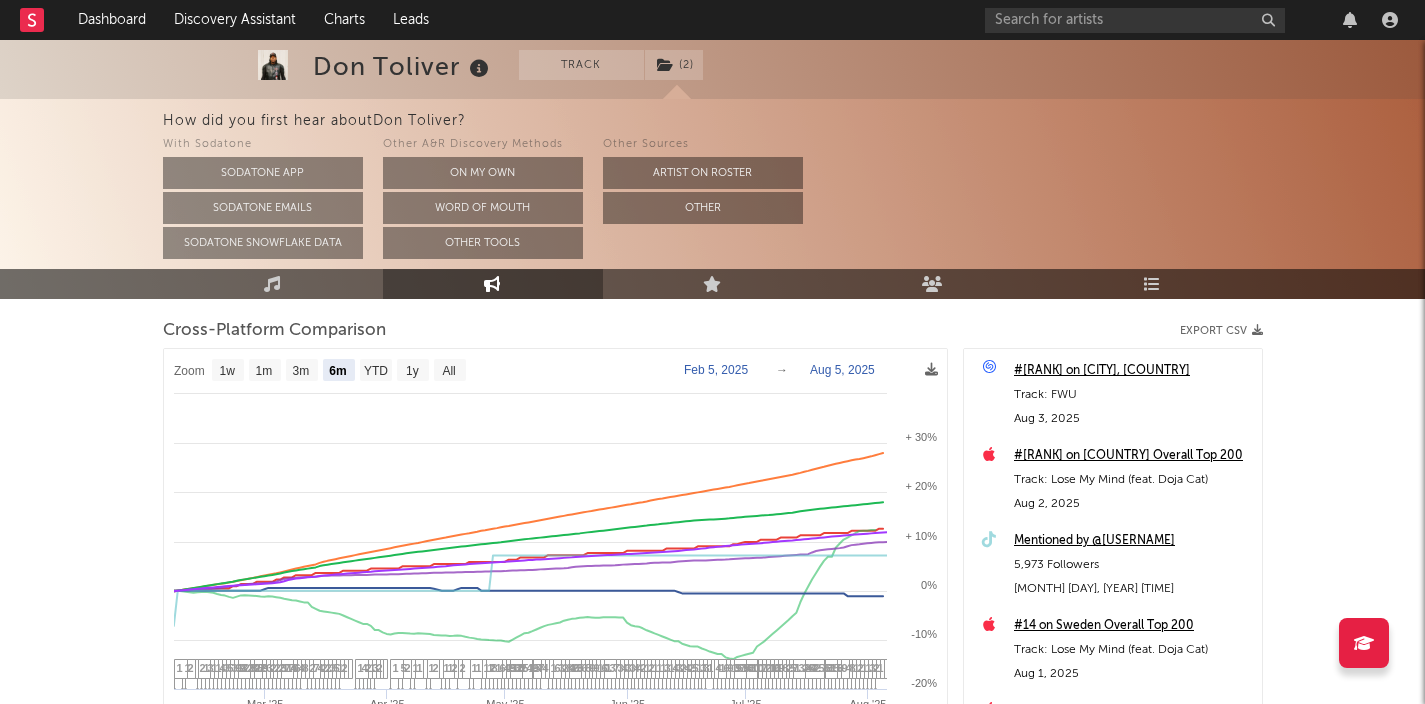 scroll, scrollTop: 265, scrollLeft: 0, axis: vertical 